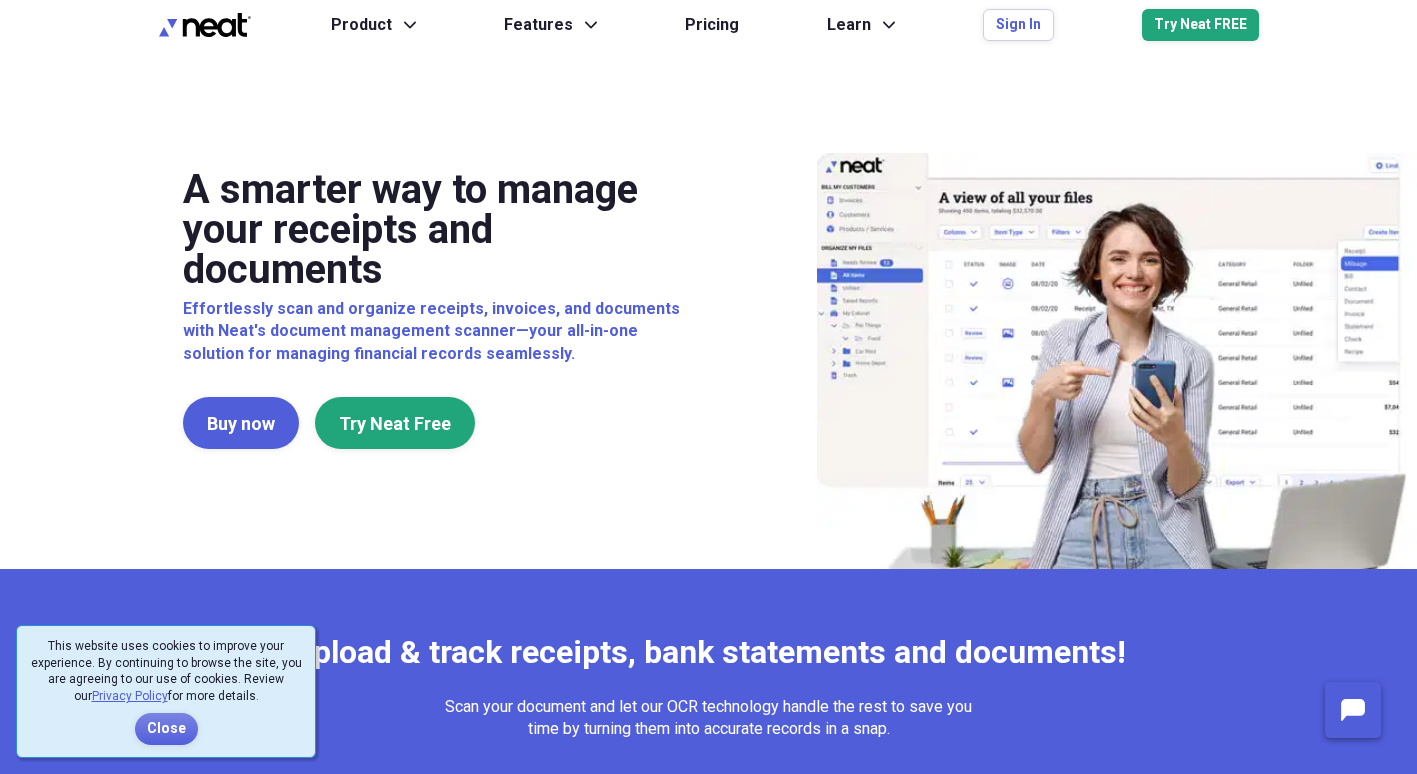 scroll, scrollTop: 0, scrollLeft: 0, axis: both 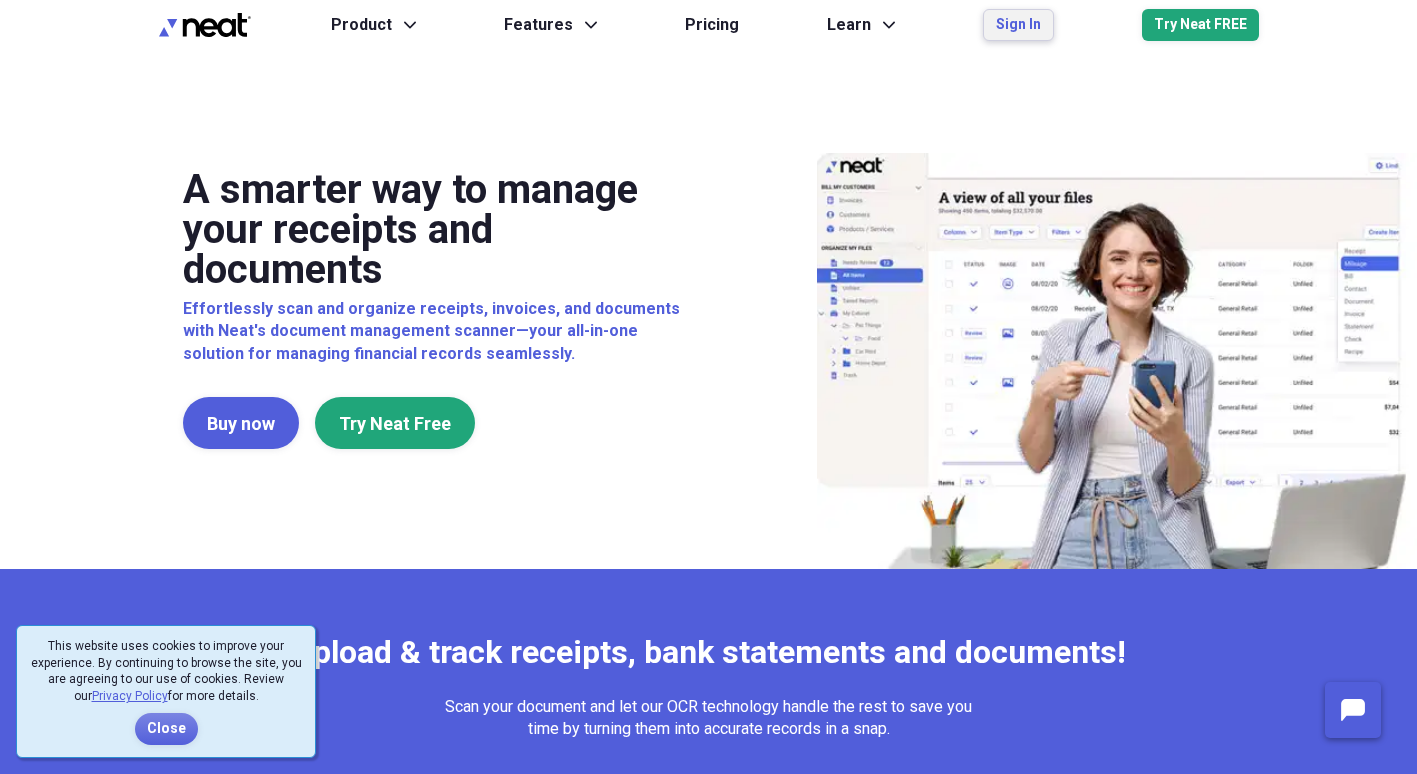 click on "Sign In" at bounding box center [1018, 25] 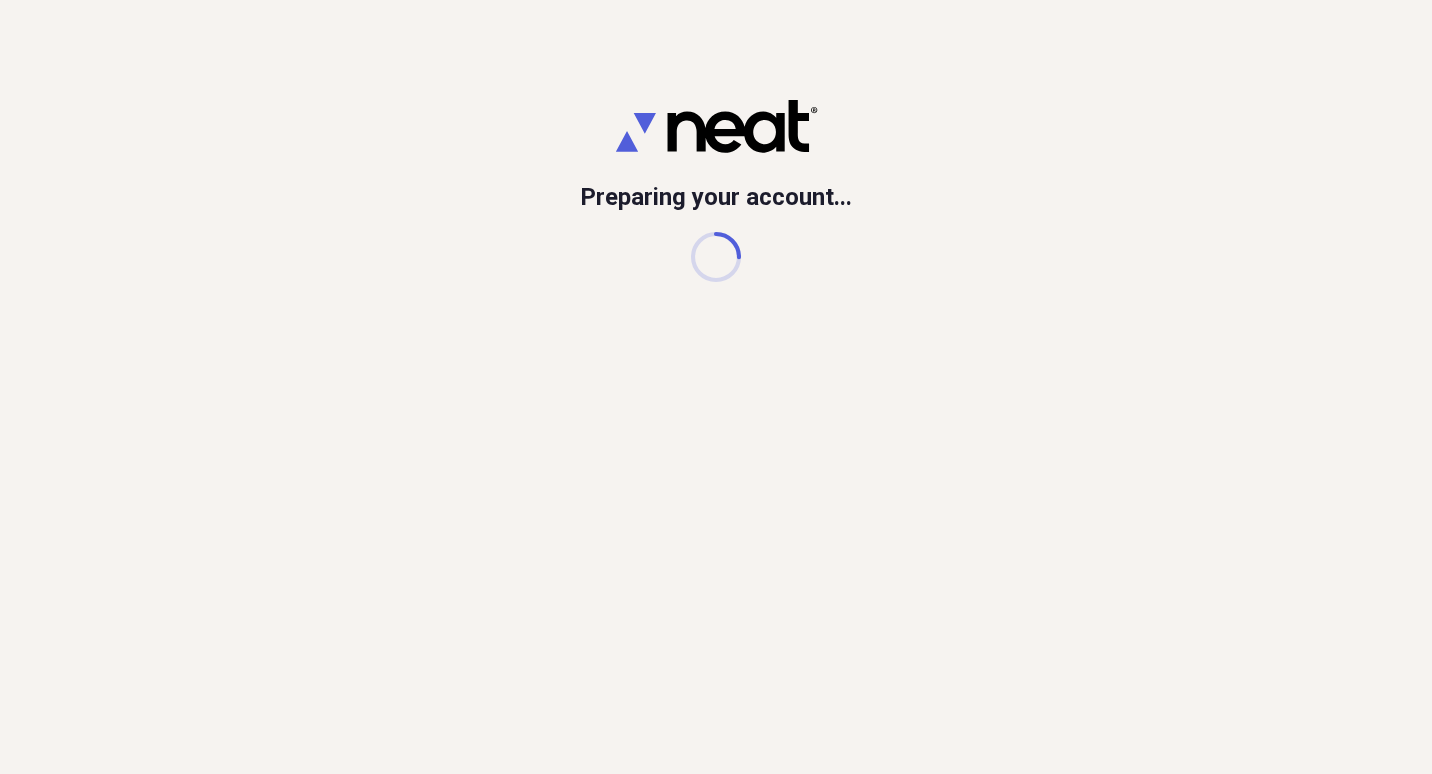 scroll, scrollTop: 0, scrollLeft: 0, axis: both 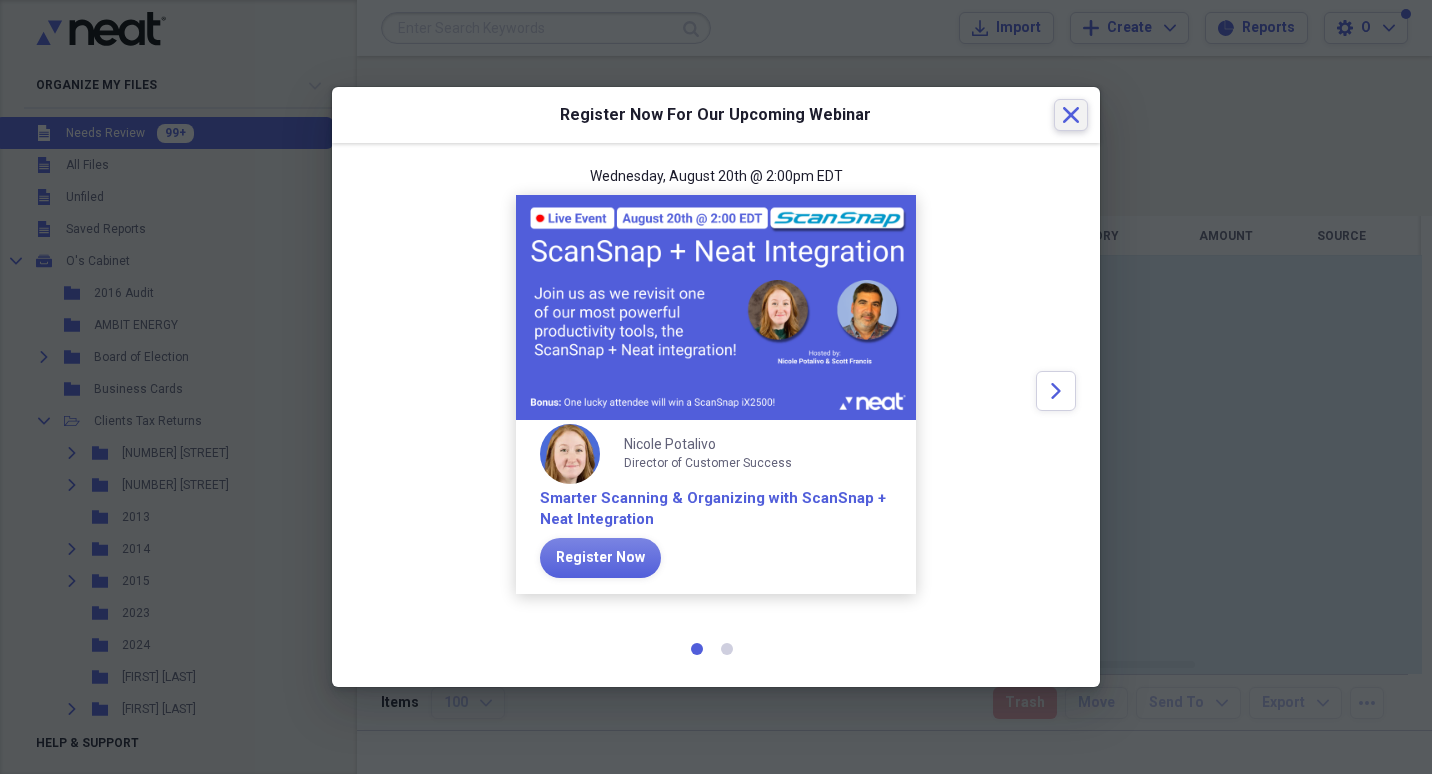 click on "Close" 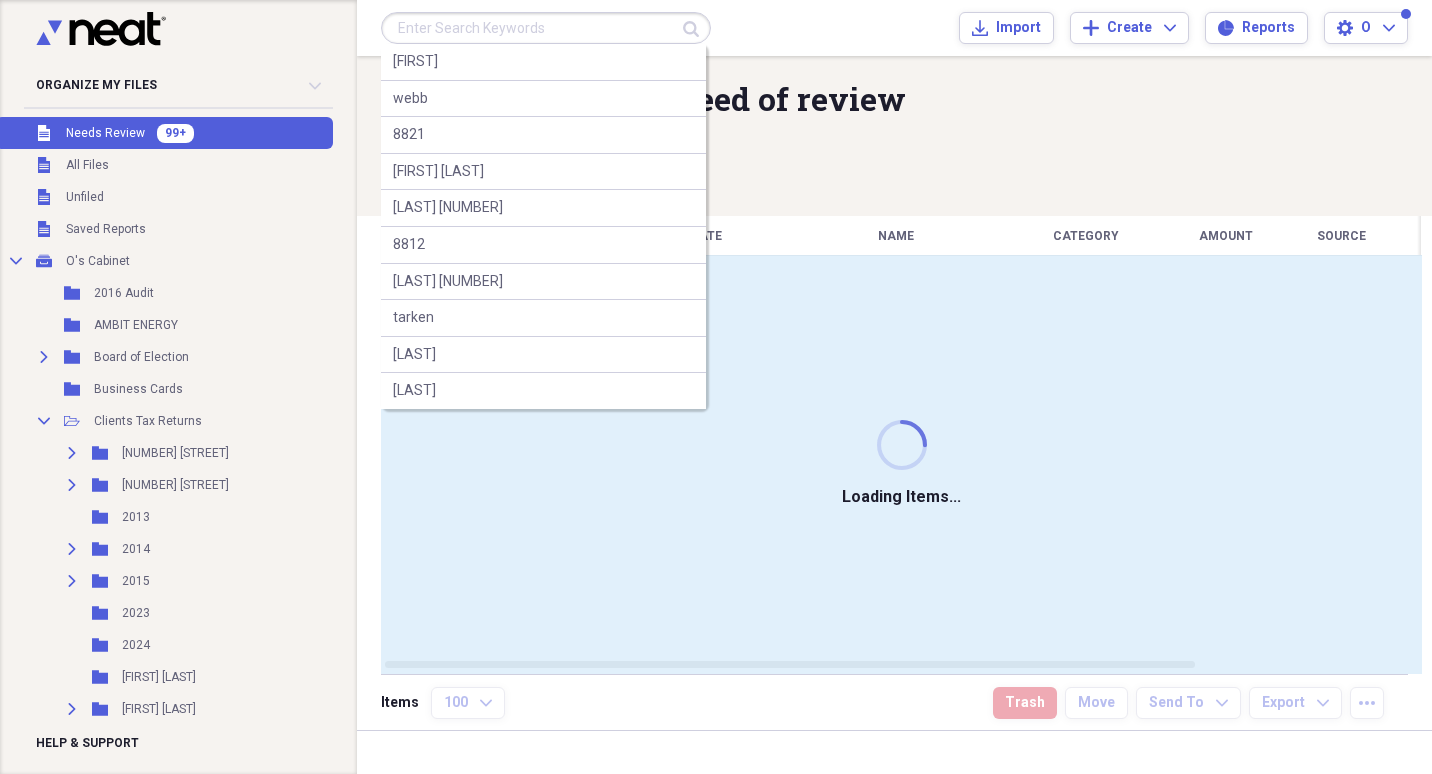 click at bounding box center [546, 28] 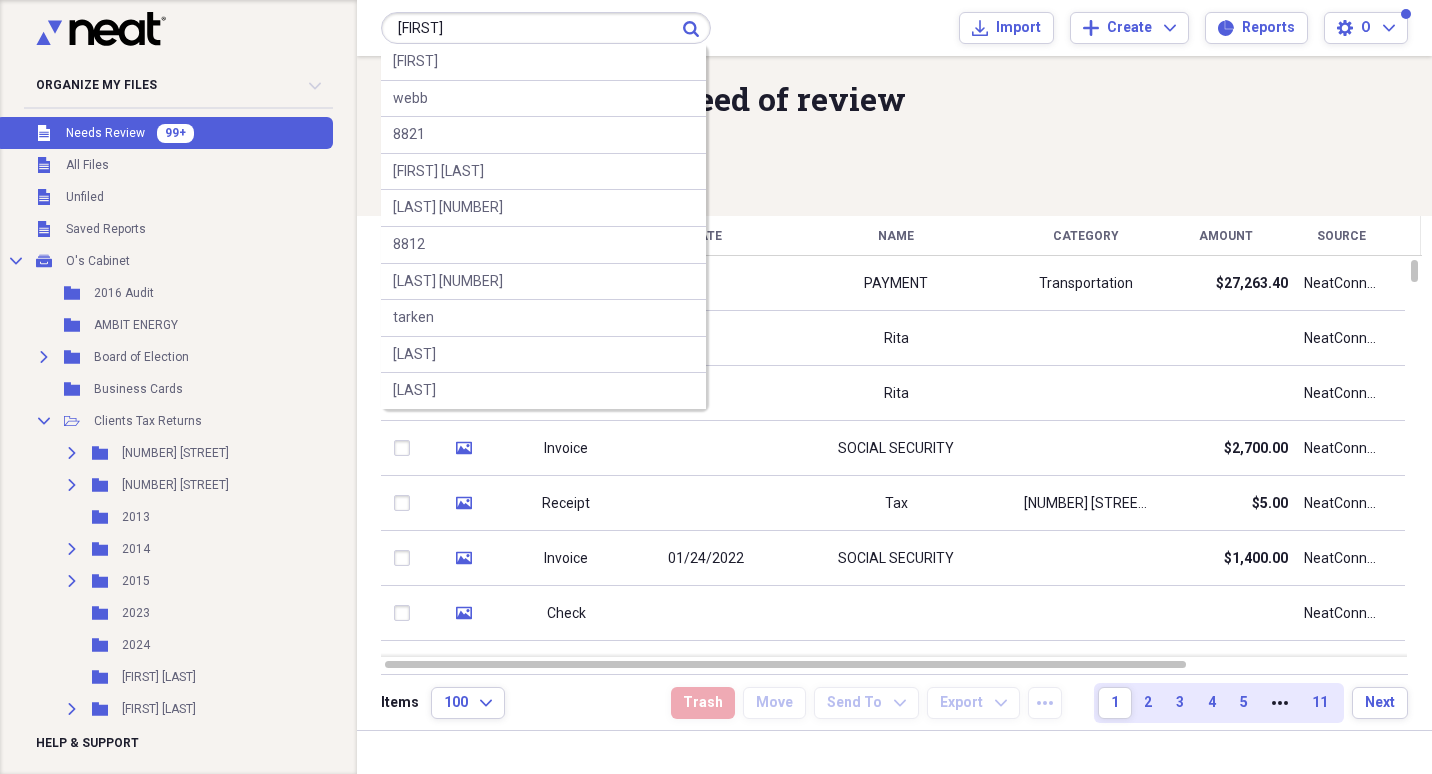type on "[FIRST] [LAST]" 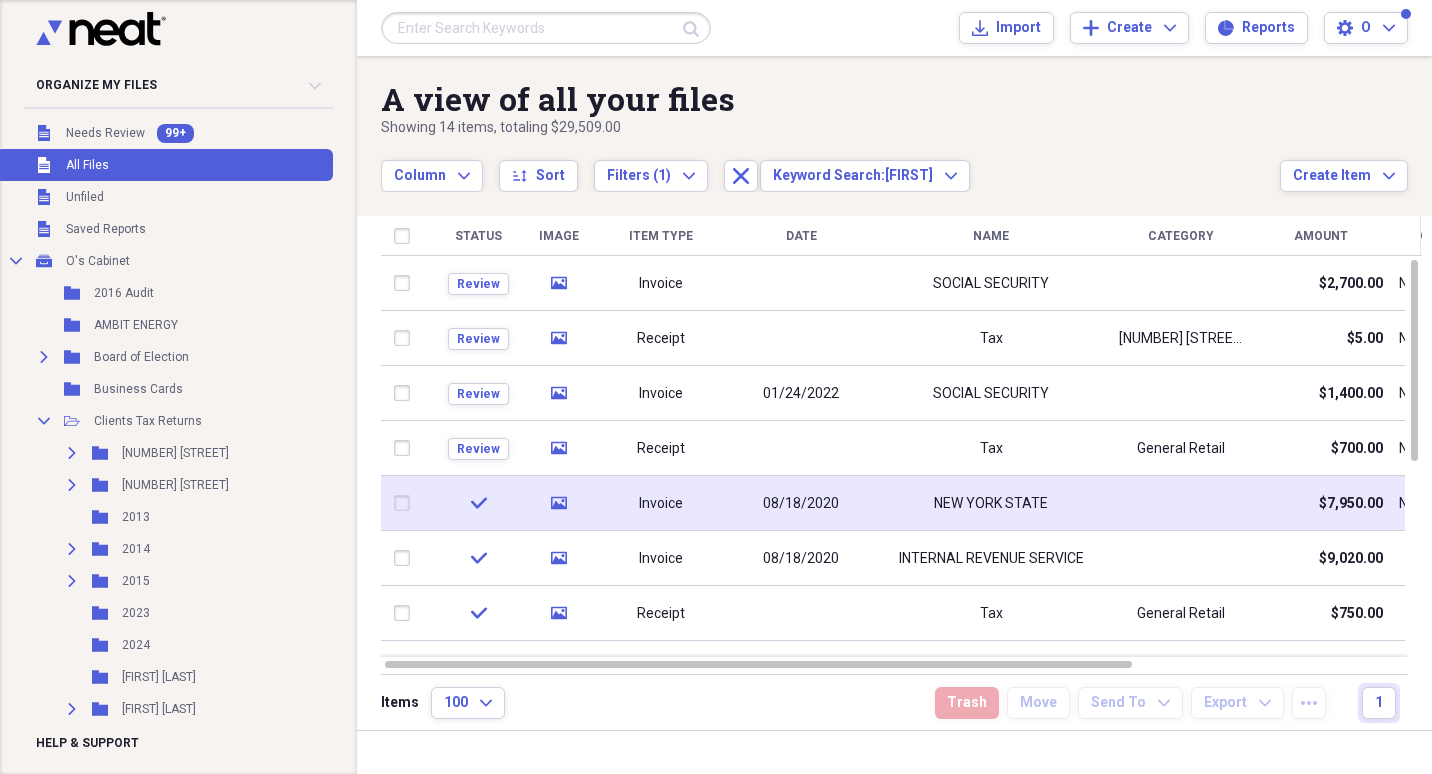 click on "media" 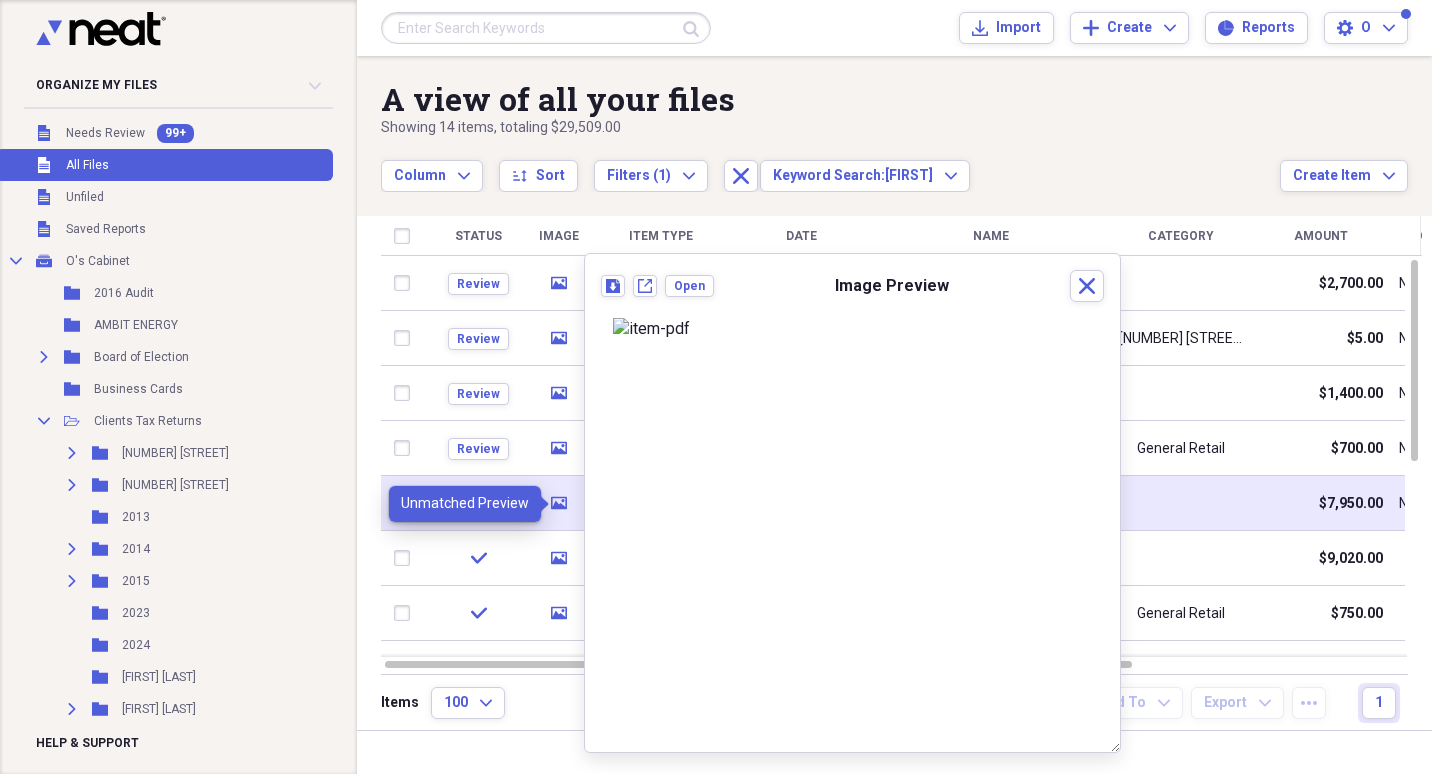 click on "media" 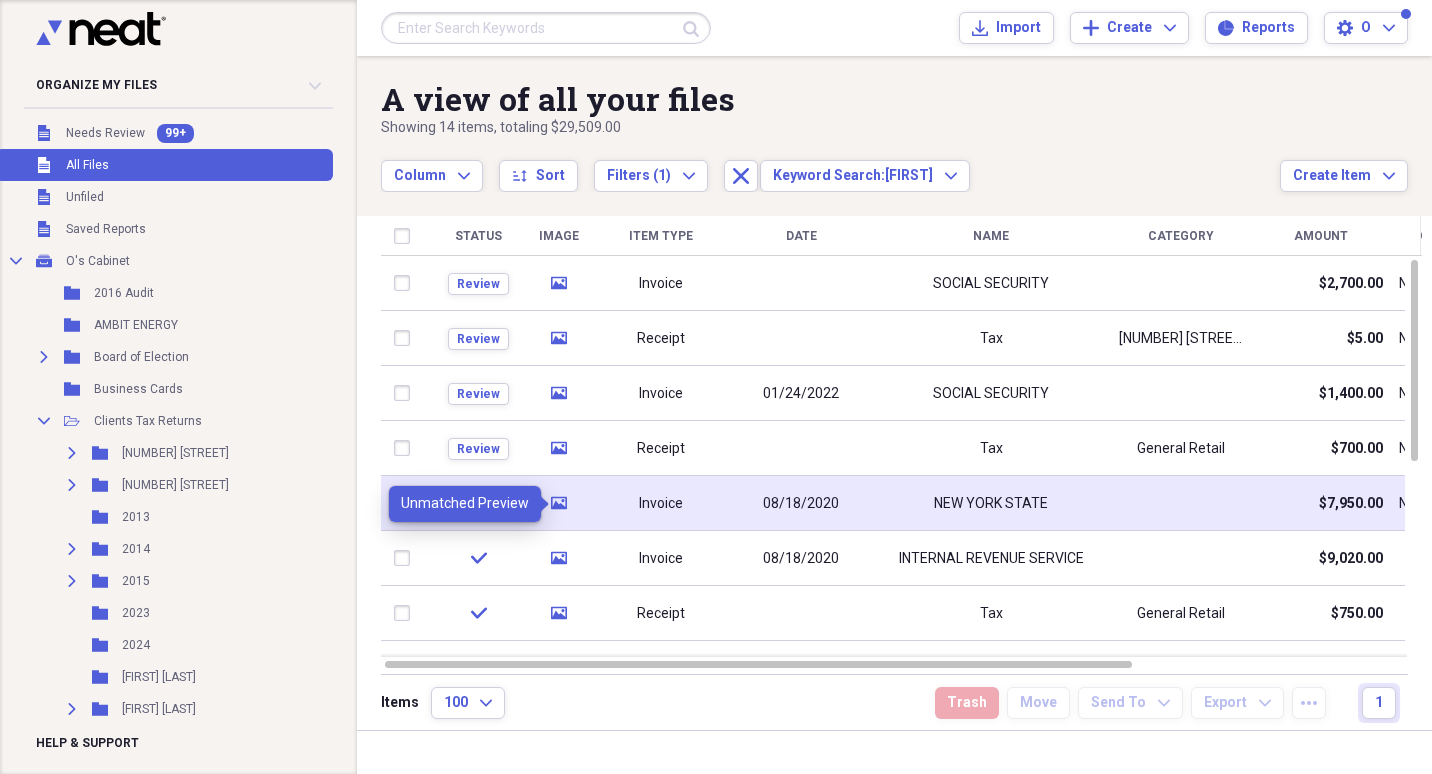 click on "media" 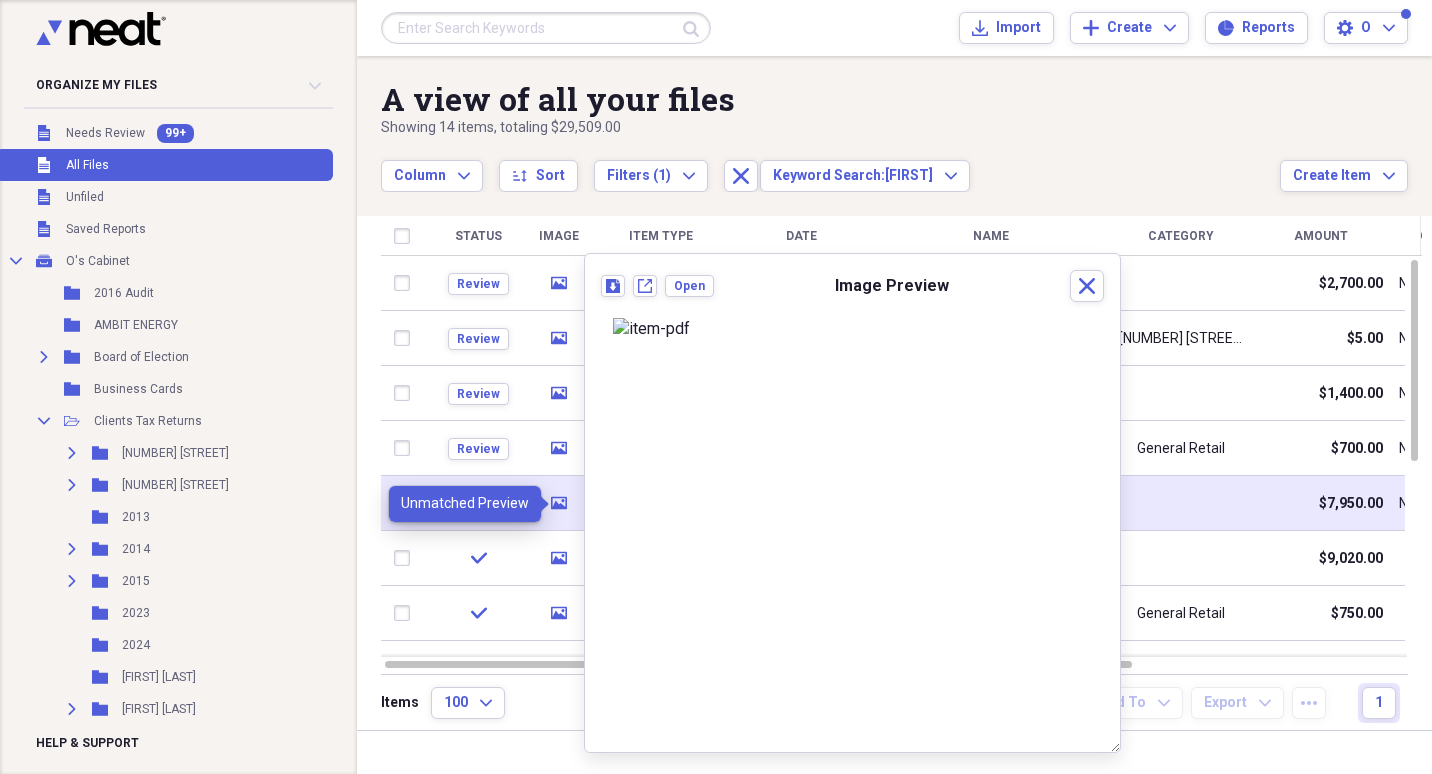 click on "media" 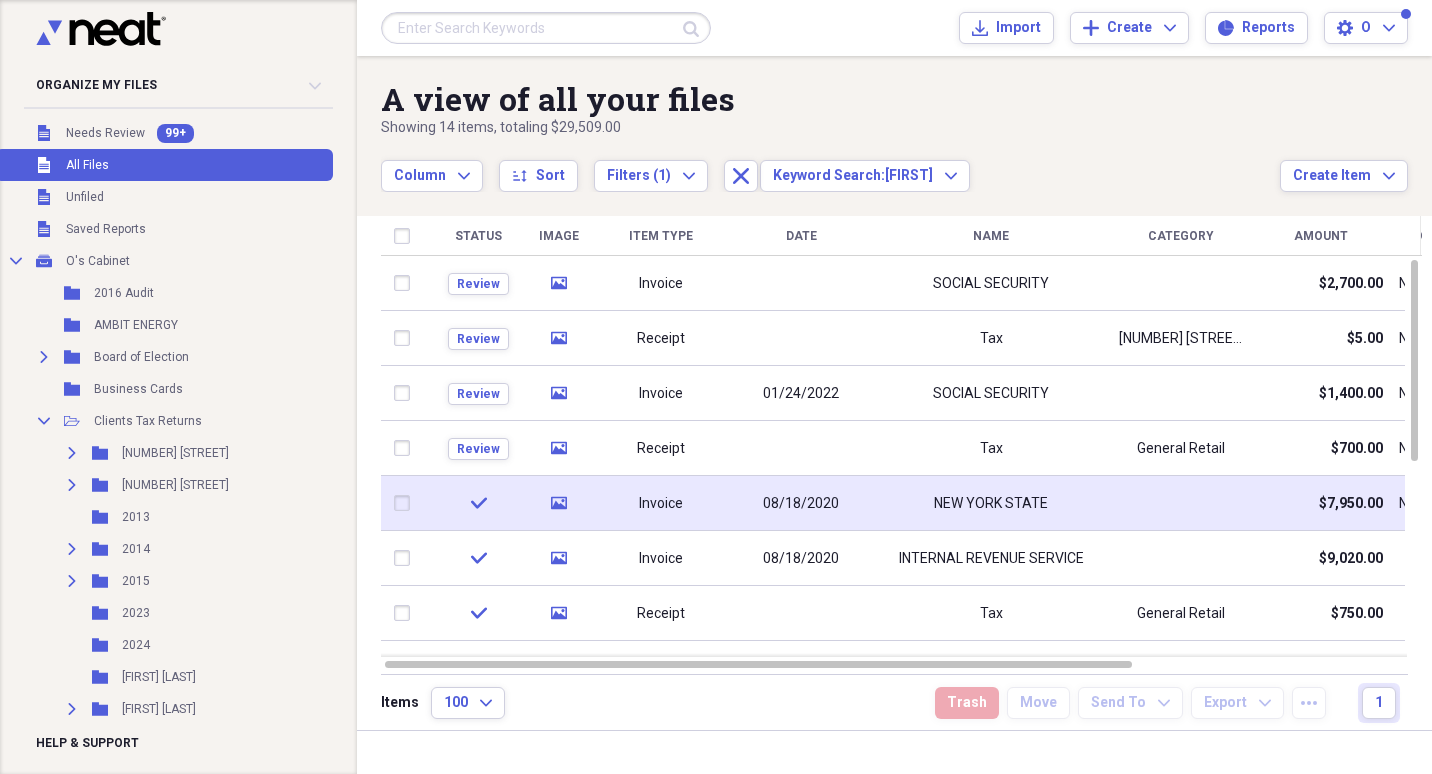 click on "Invoice" at bounding box center (661, 504) 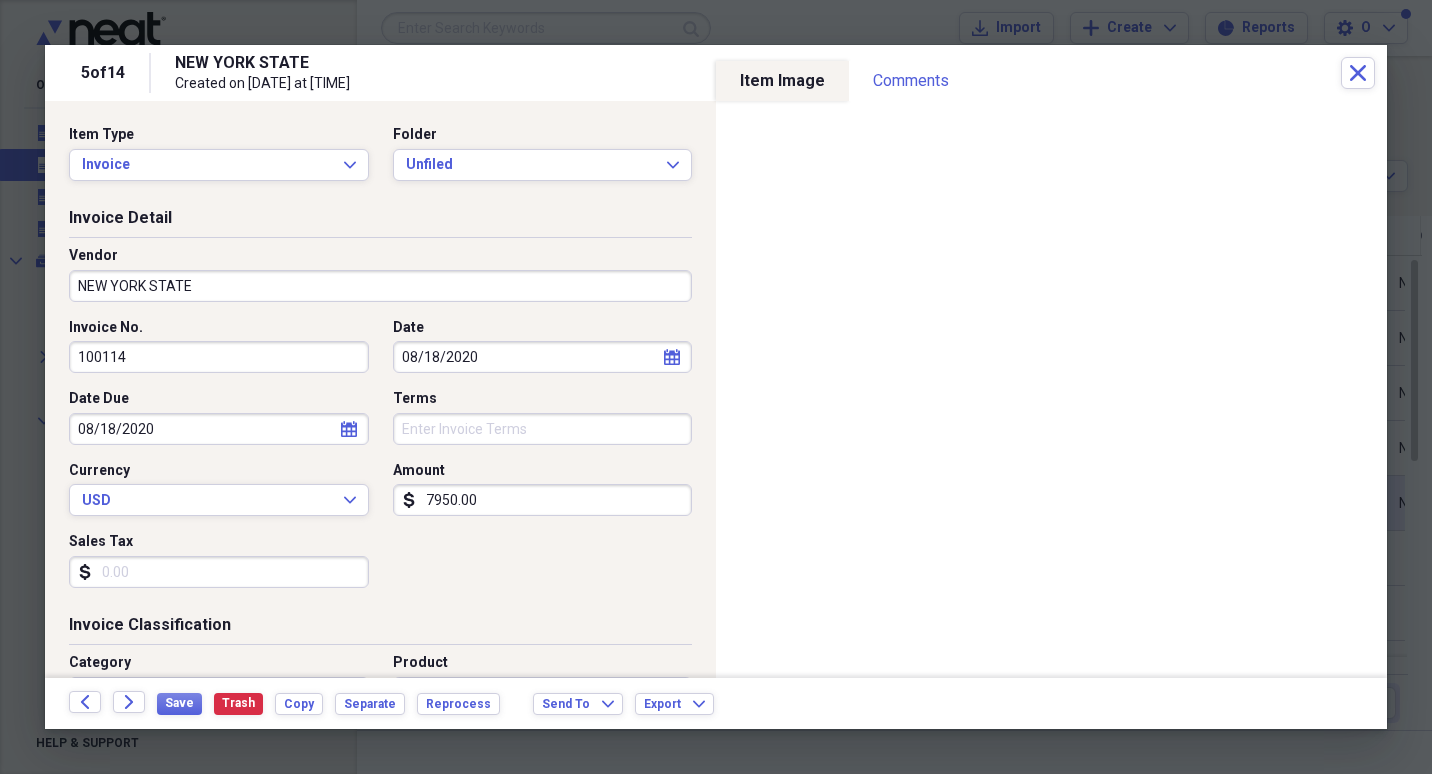 click on "Organize My Files 99+ Collapse Unfiled Needs Review 99+ Unfiled All Files Unfiled Unfiled Unfiled Saved Reports Collapse My Cabinet O's Cabinet Add Folder Folder 2016 Audit Add Folder Folder AMBIT ENERGY Add Folder Expand Folder Board of Election Add Folder Folder Business Cards Add Folder Collapse Open Folder Clients Tax Returns Add Folder Expand Folder 113-115 Holding Add Folder Expand Folder 136 E Third Street Add Folder Folder 2013 Add Folder Expand Folder 2014 Add Folder Expand Folder 2015 Add Folder Folder 2023 Add Folder Folder 2024 Add Folder Folder ANTHONIO SOUZA Add Folder Expand Folder CARA MURPHY Add Folder Expand Folder Charlie Smith Add Folder Expand Folder Courtney R. Hollinger Add Folder Folder EARL MURPHY Add Folder Folder EDNA GRAPHM Add Folder Collapse Open Folder Evan Walker Add Folder Folder 2024 Add Folder Expand Folder FAMILY INCOME TAXES Add Folder Folder JESSE BROOKS Add Folder Expand Folder Jessica Cooper Add Folder Expand Folder JONELL LIRIANO Add Folder Expand Folder Jose Oliveira" at bounding box center [716, 387] 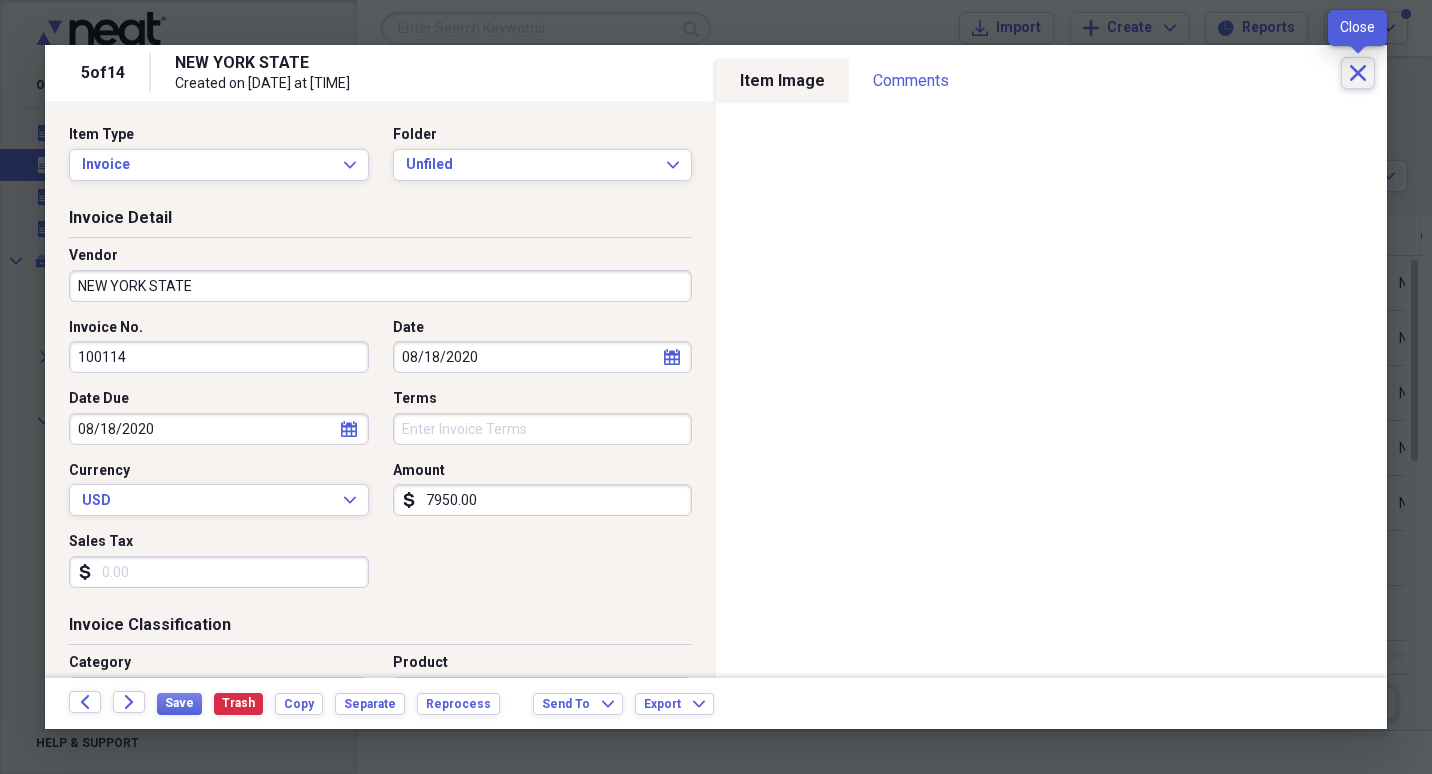 click on "Close" 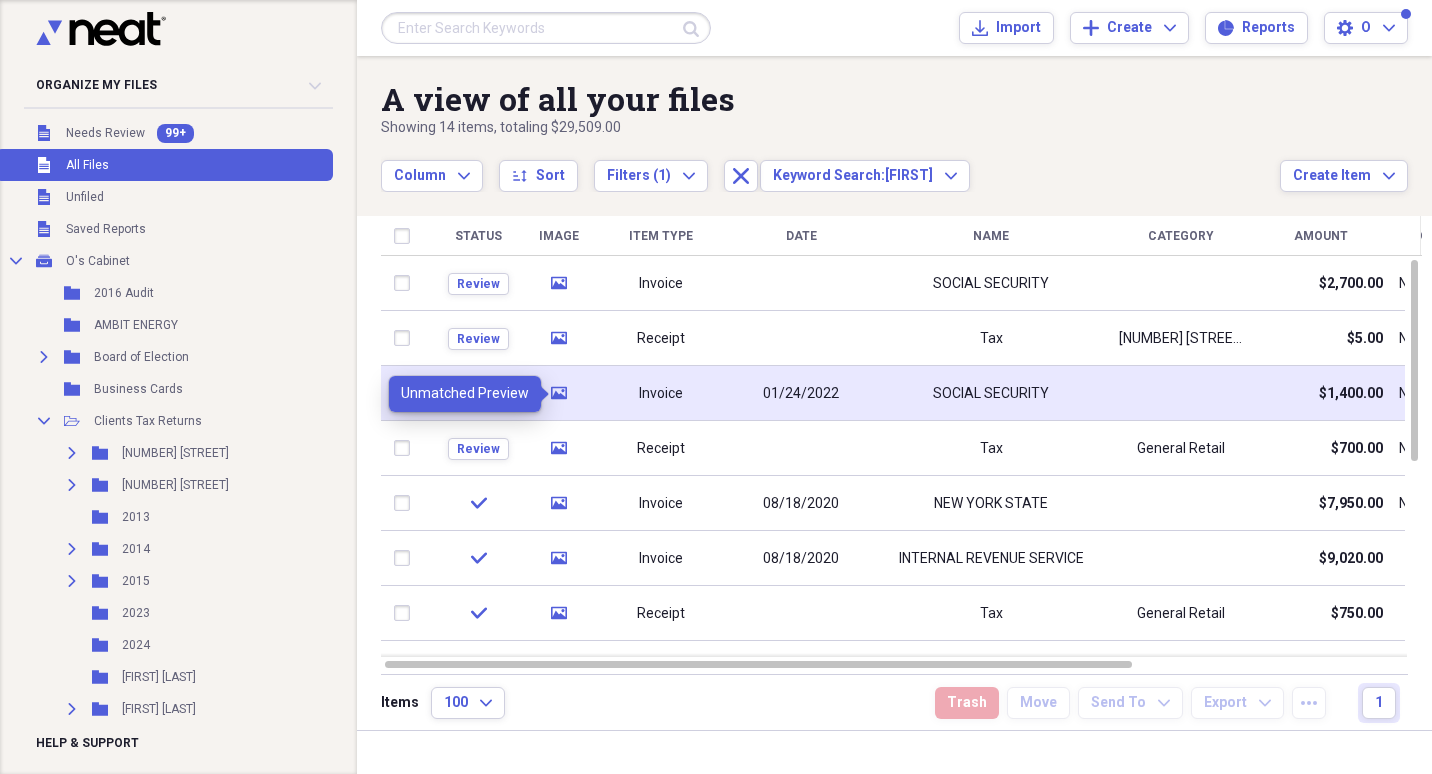 click on "media" 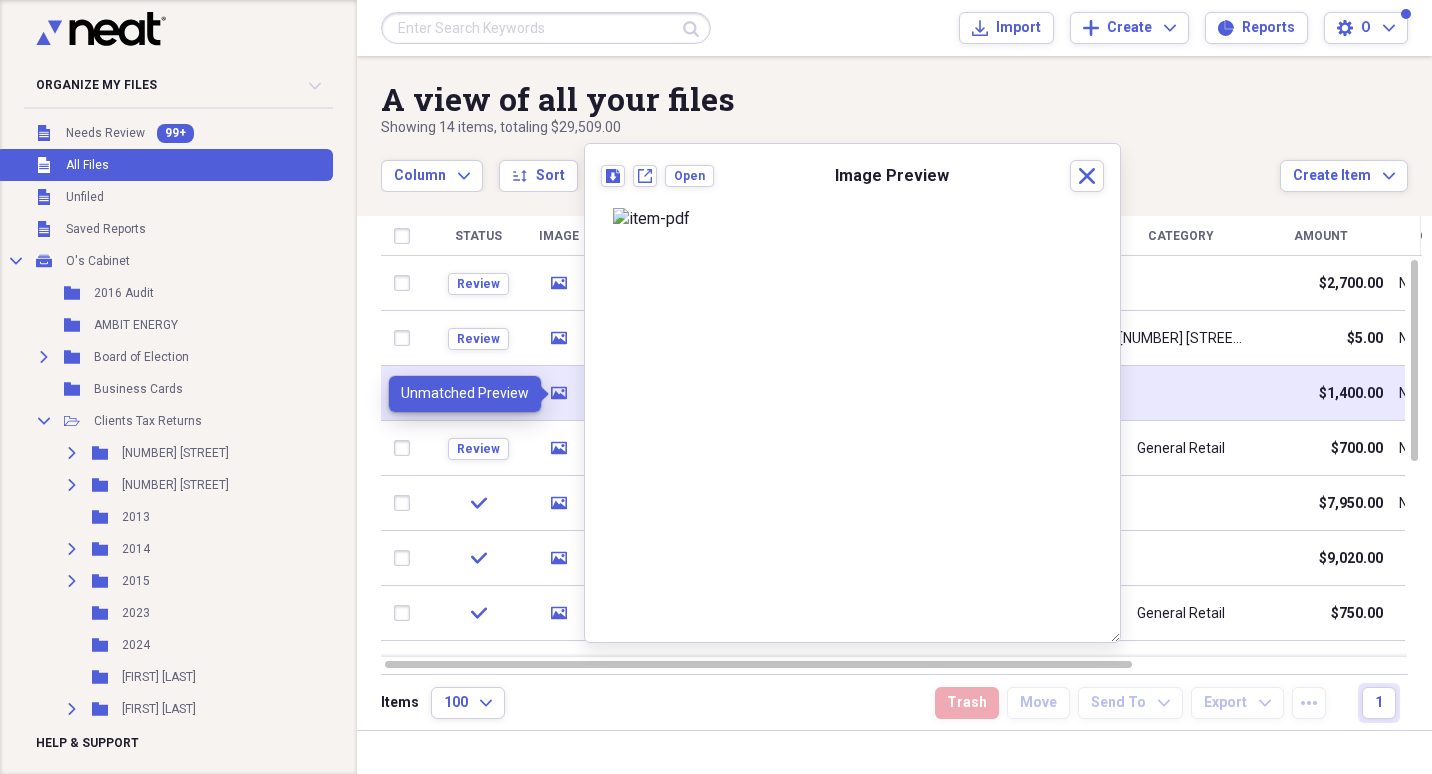 click on "media" 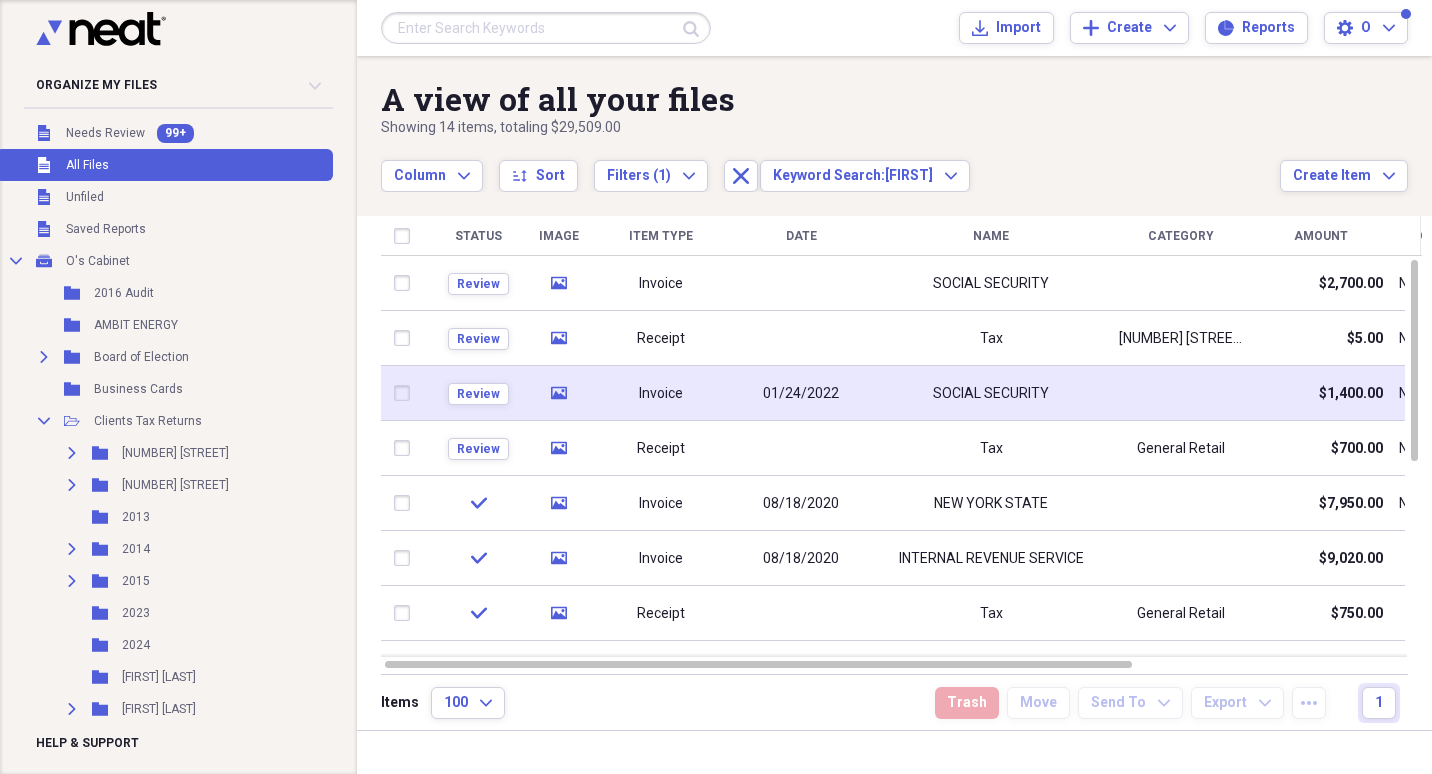 click on "Invoice" at bounding box center [661, 394] 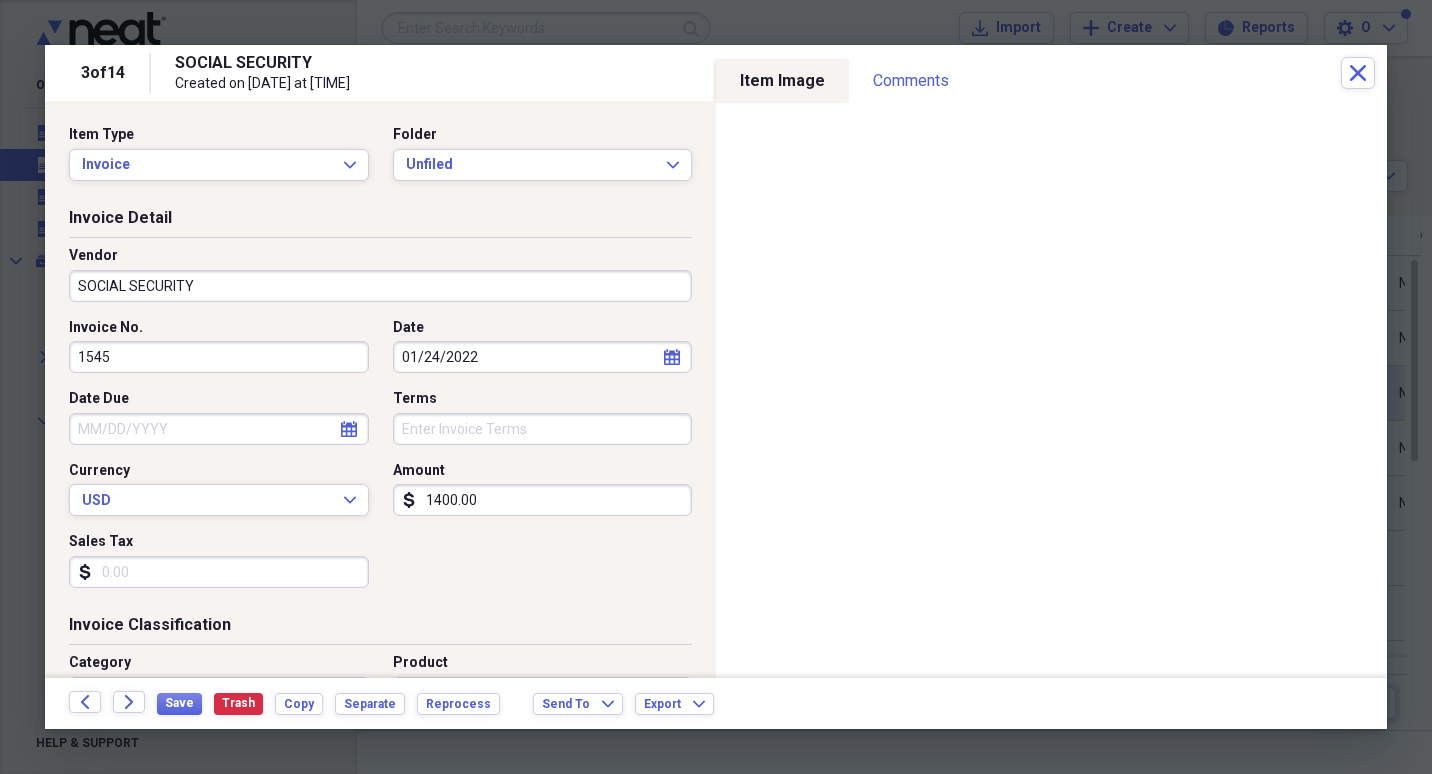 click on "Organize My Files 99+ Collapse Unfiled Needs Review 99+ Unfiled All Files Unfiled Unfiled Unfiled Saved Reports Collapse My Cabinet O's Cabinet Add Folder Folder 2016 Audit Add Folder Folder AMBIT ENERGY Add Folder Expand Folder Board of Election Add Folder Folder Business Cards Add Folder Collapse Open Folder Clients Tax Returns Add Folder Expand Folder 113-115 Holding Add Folder Expand Folder 136 E Third Street Add Folder Folder 2013 Add Folder Expand Folder 2014 Add Folder Expand Folder 2015 Add Folder Folder 2023 Add Folder Folder 2024 Add Folder Folder ANTHONIO SOUZA Add Folder Expand Folder CARA MURPHY Add Folder Expand Folder Charlie Smith Add Folder Expand Folder Courtney R. Hollinger Add Folder Folder EARL MURPHY Add Folder Folder EDNA GRAPHM Add Folder Collapse Open Folder Evan Walker Add Folder Folder 2024 Add Folder Expand Folder FAMILY INCOME TAXES Add Folder Folder JESSE BROOKS Add Folder Expand Folder Jessica Cooper Add Folder Expand Folder JONELL LIRIANO Add Folder Expand Folder Jose Oliveira" at bounding box center [716, 387] 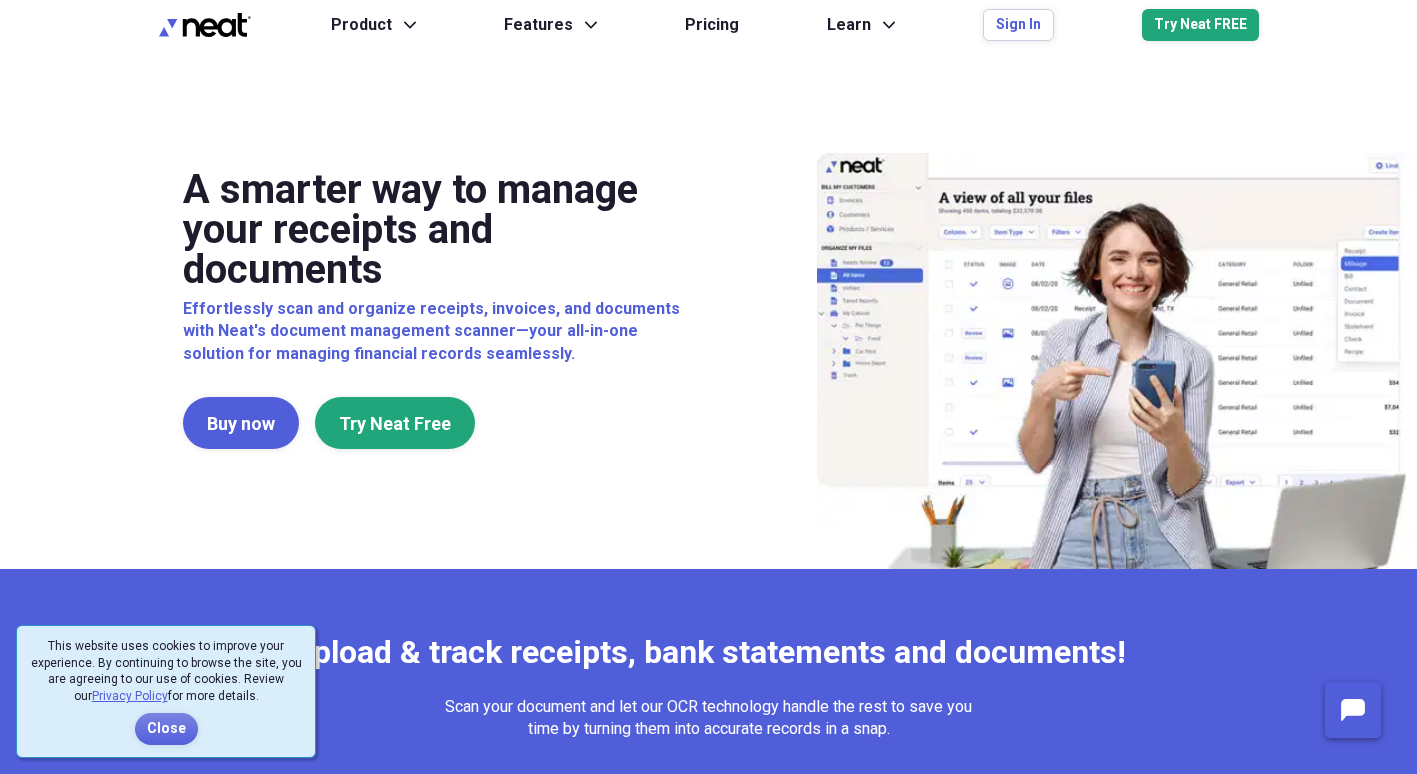 scroll, scrollTop: 0, scrollLeft: 0, axis: both 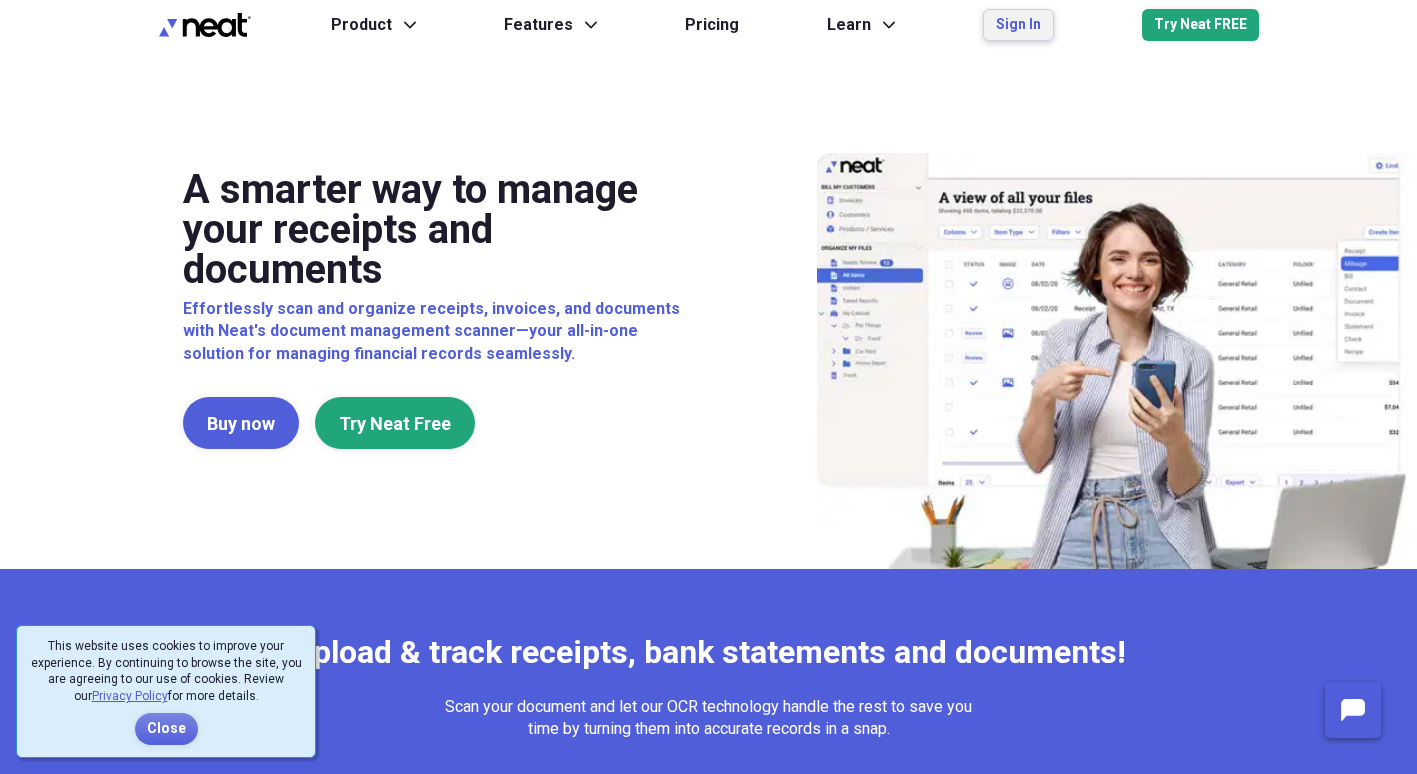 click on "Sign In" at bounding box center [1018, 25] 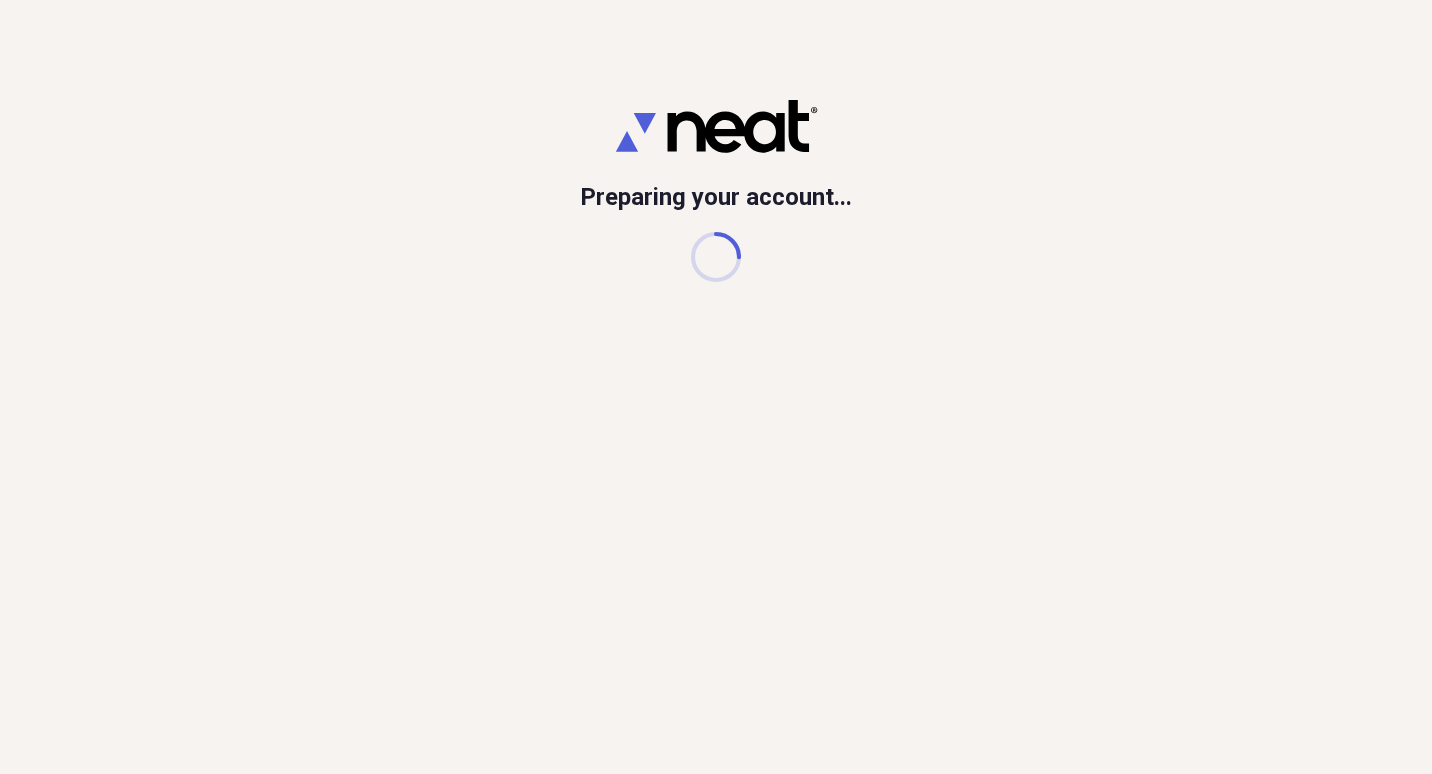scroll, scrollTop: 0, scrollLeft: 0, axis: both 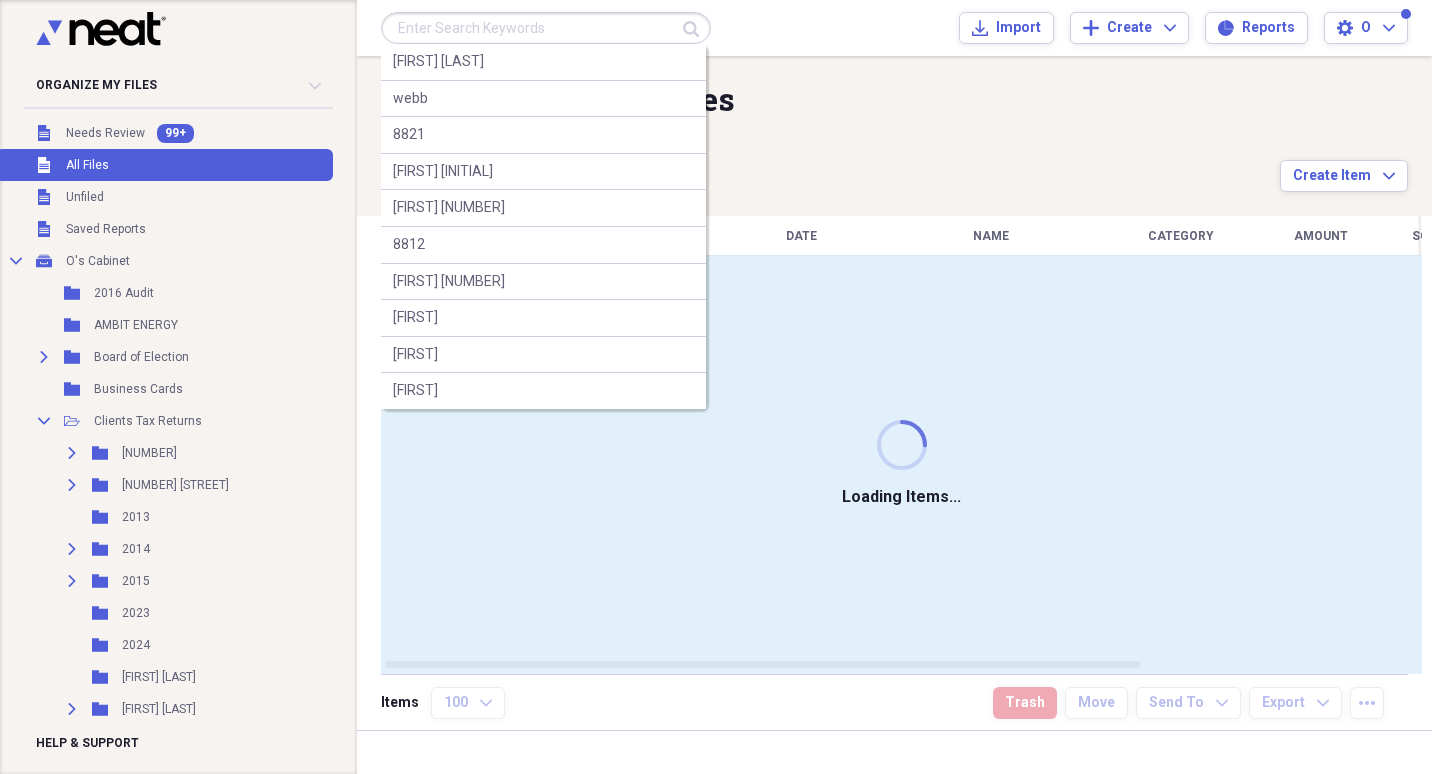 click at bounding box center [546, 28] 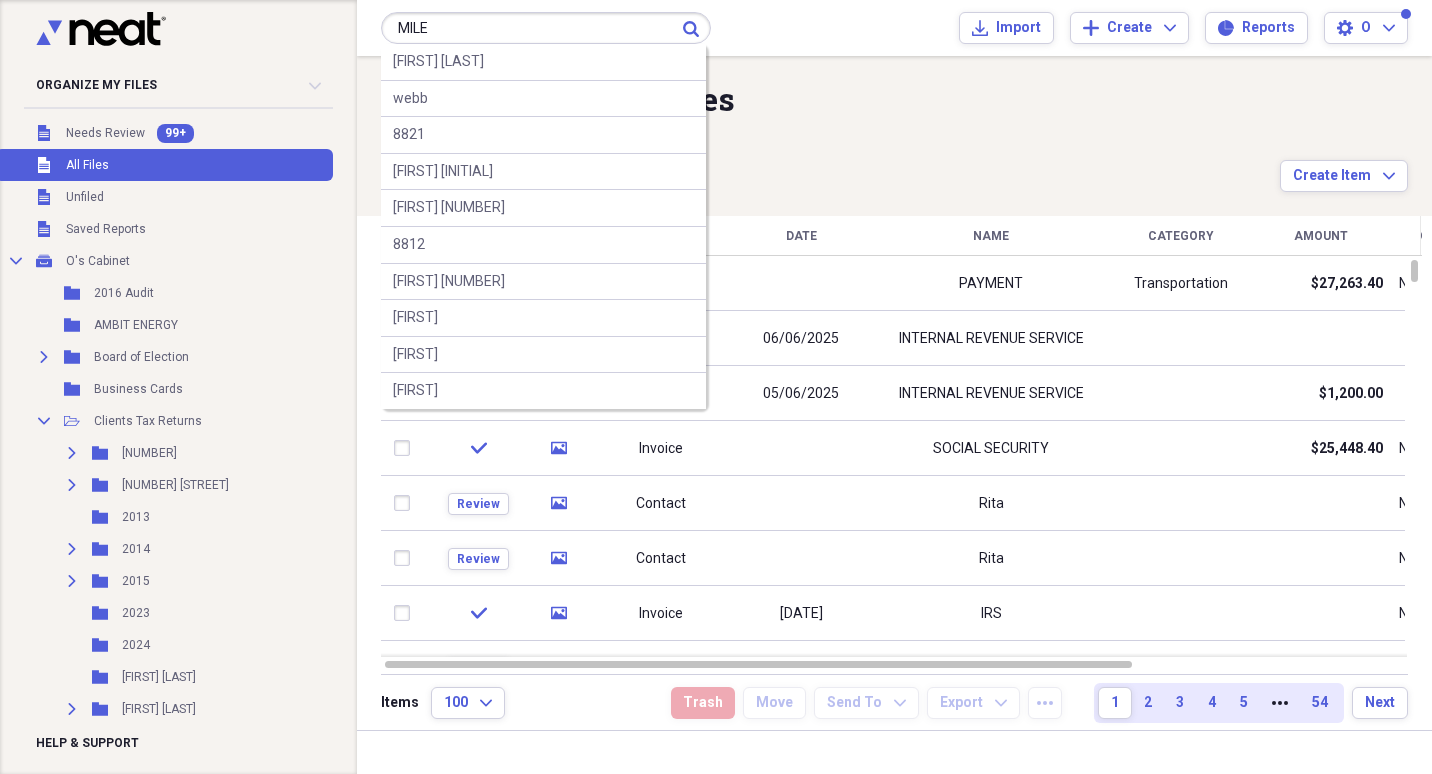 type on "MILE" 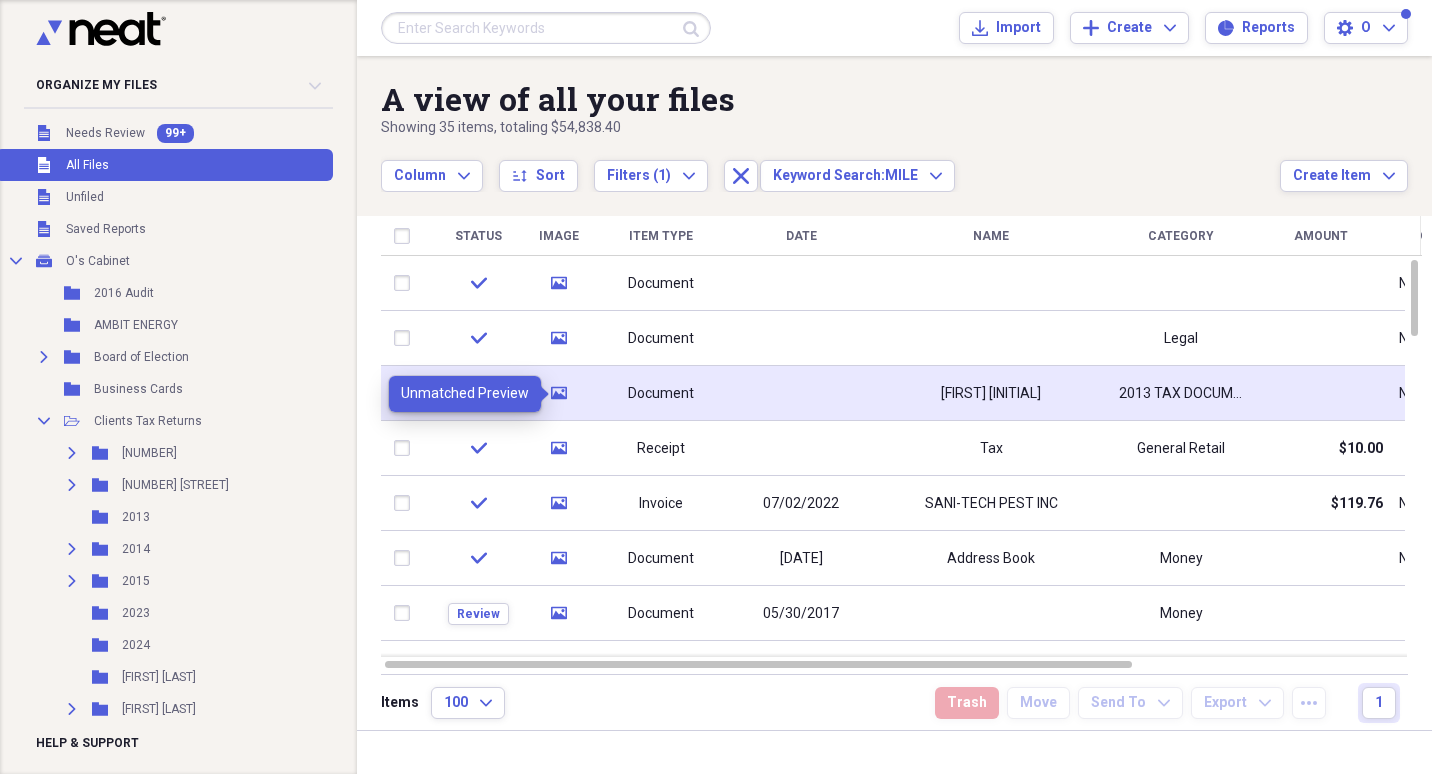 click on "media" 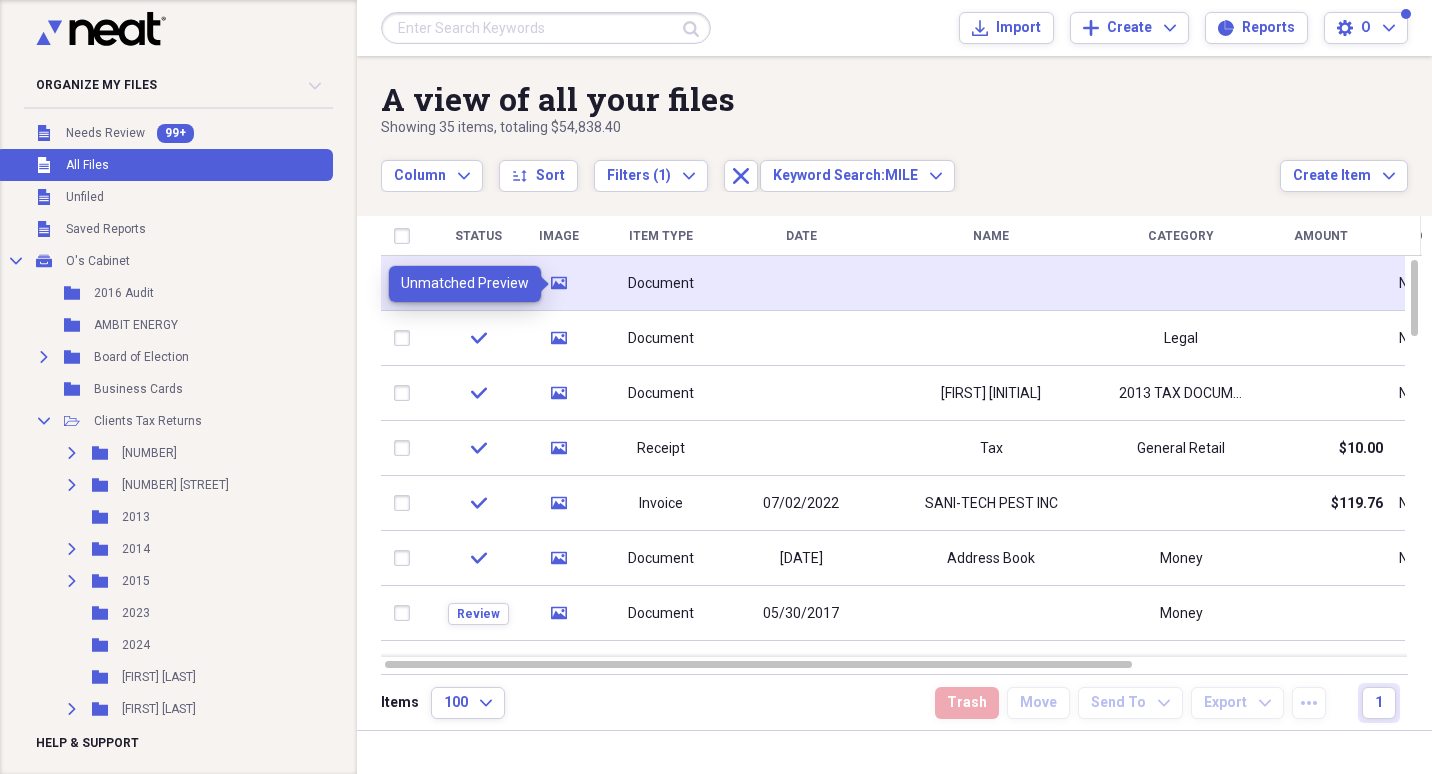 click on "media" 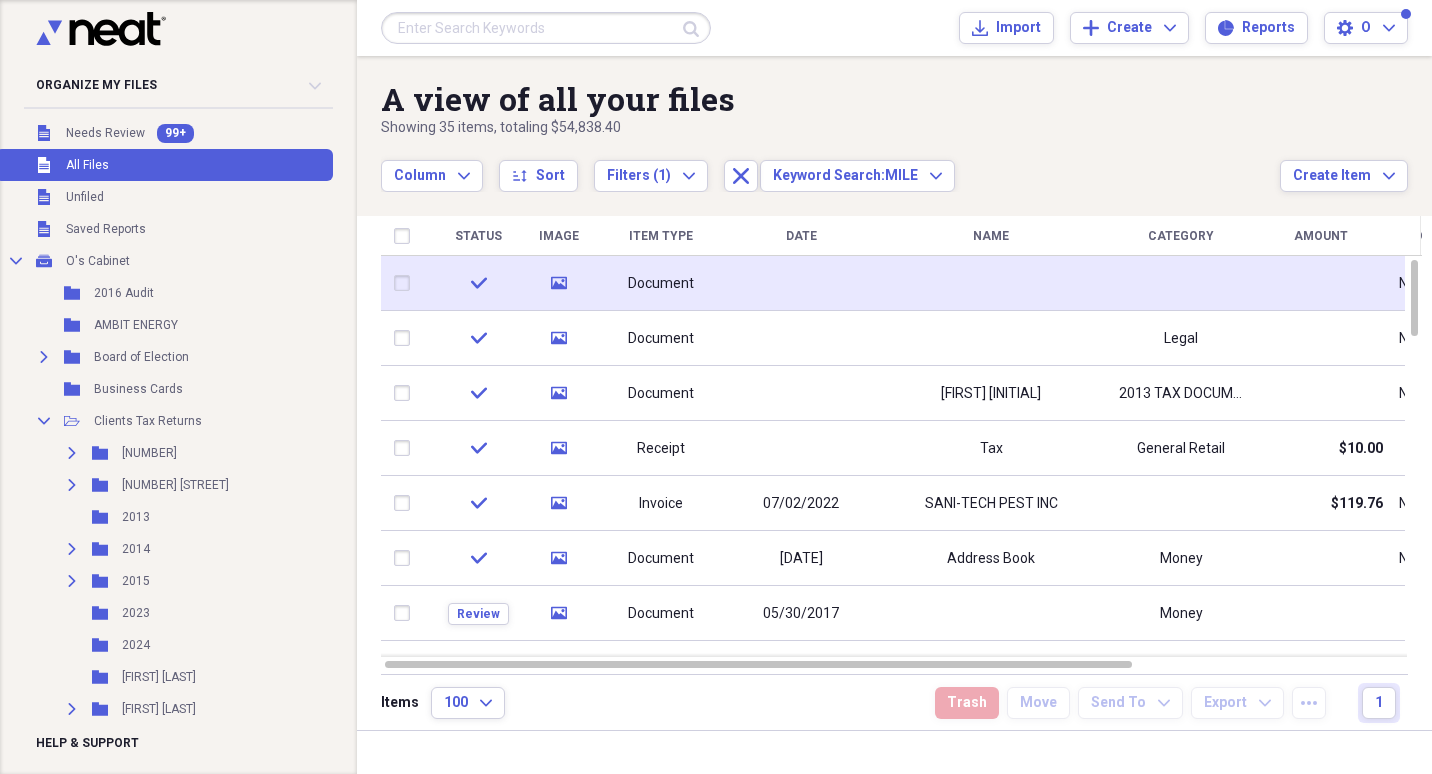 click on "check" at bounding box center [478, 283] 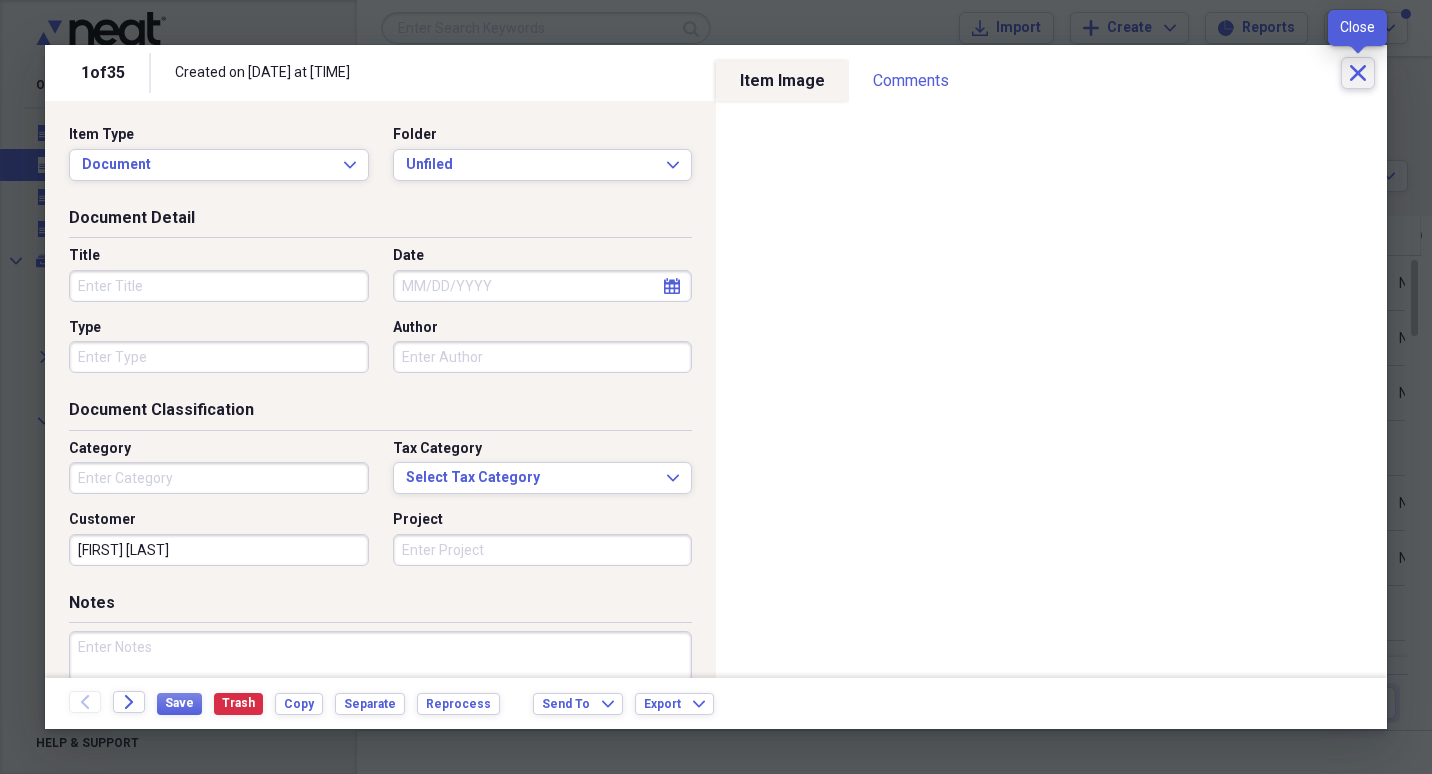 click 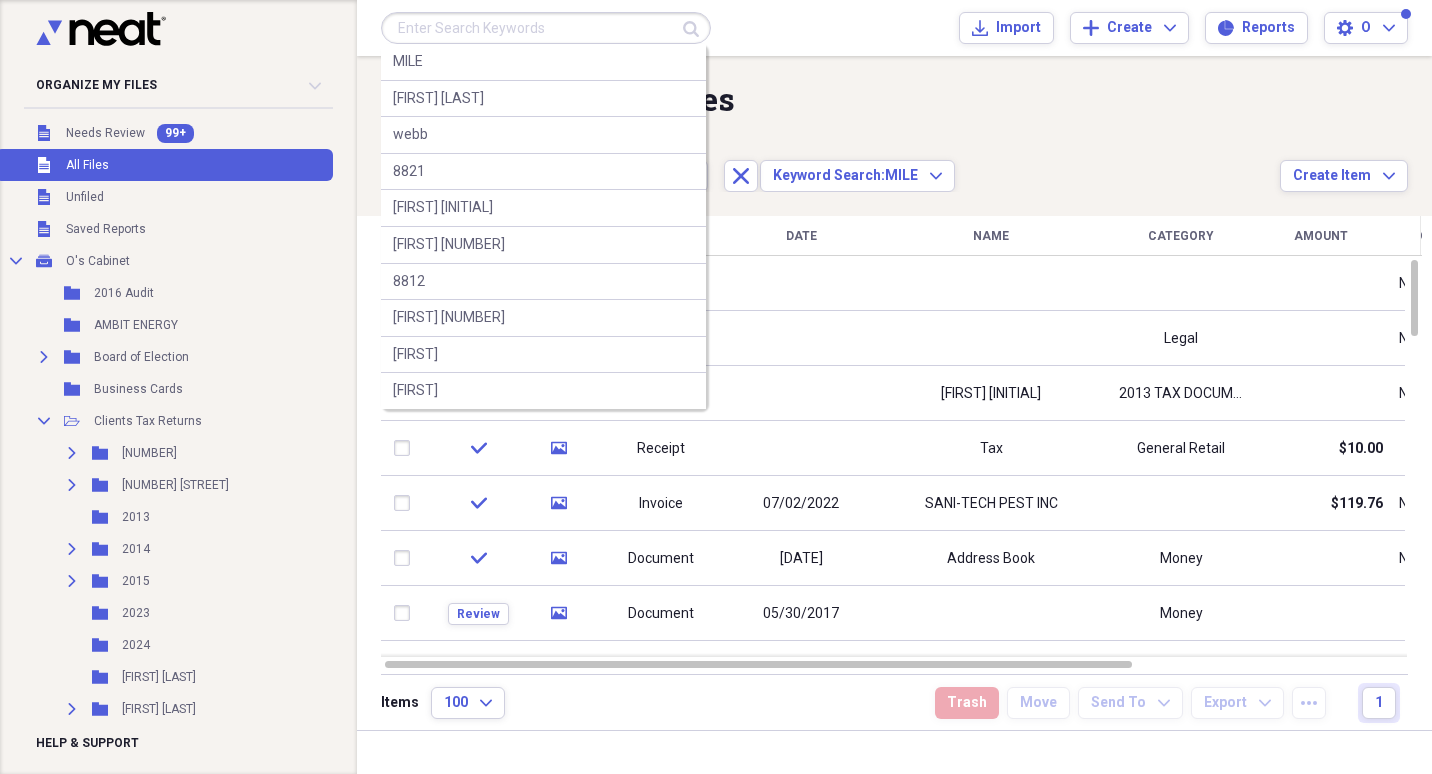 click at bounding box center [546, 28] 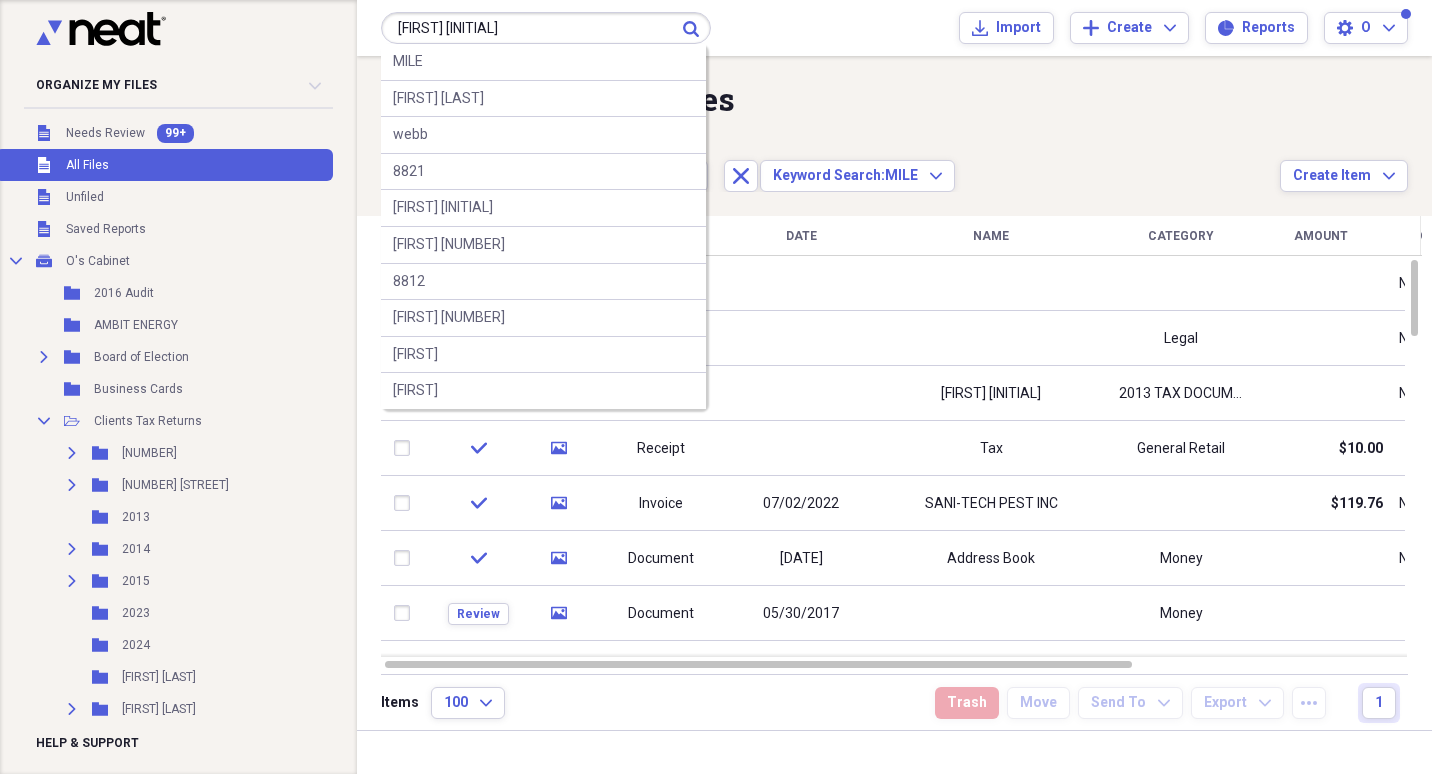 type on "[FIRST] [INITIAL]" 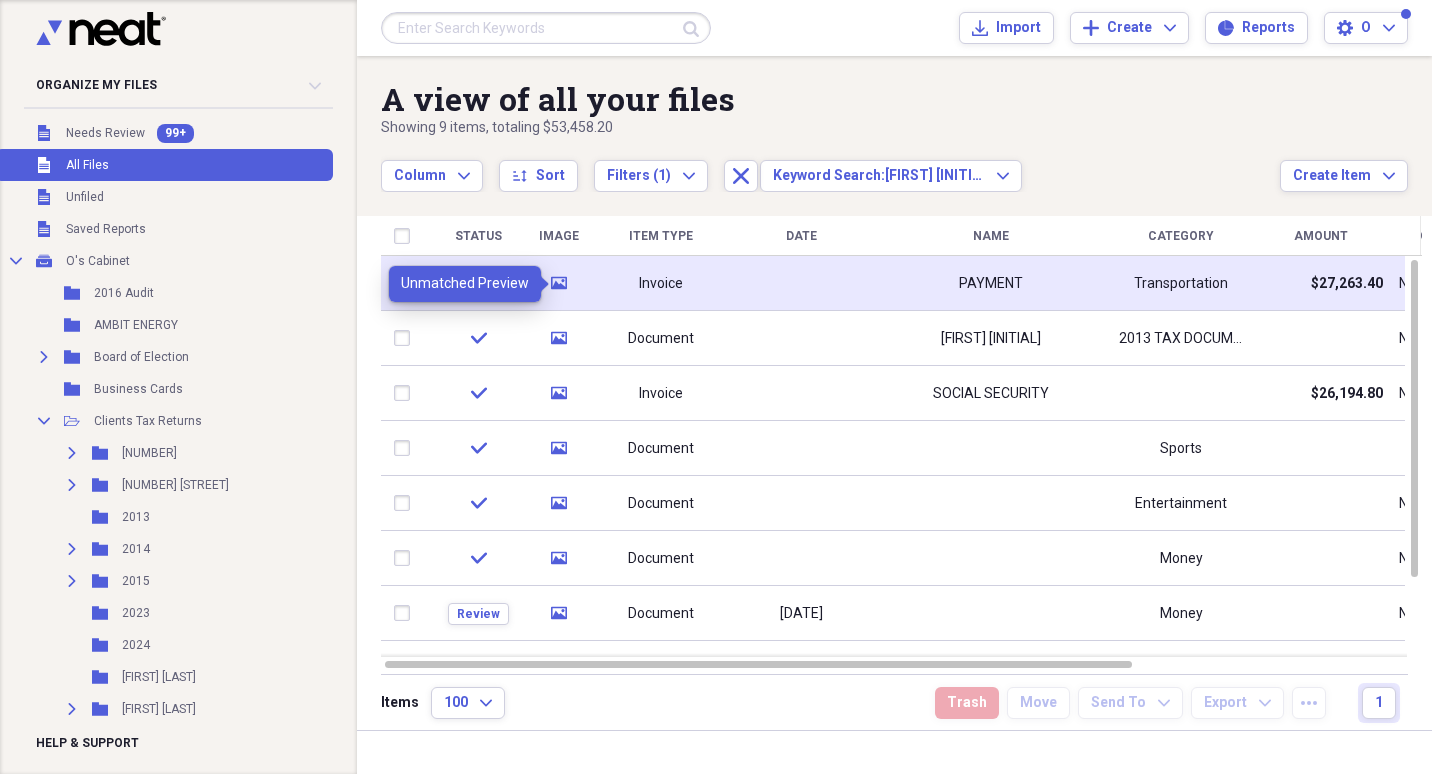 click 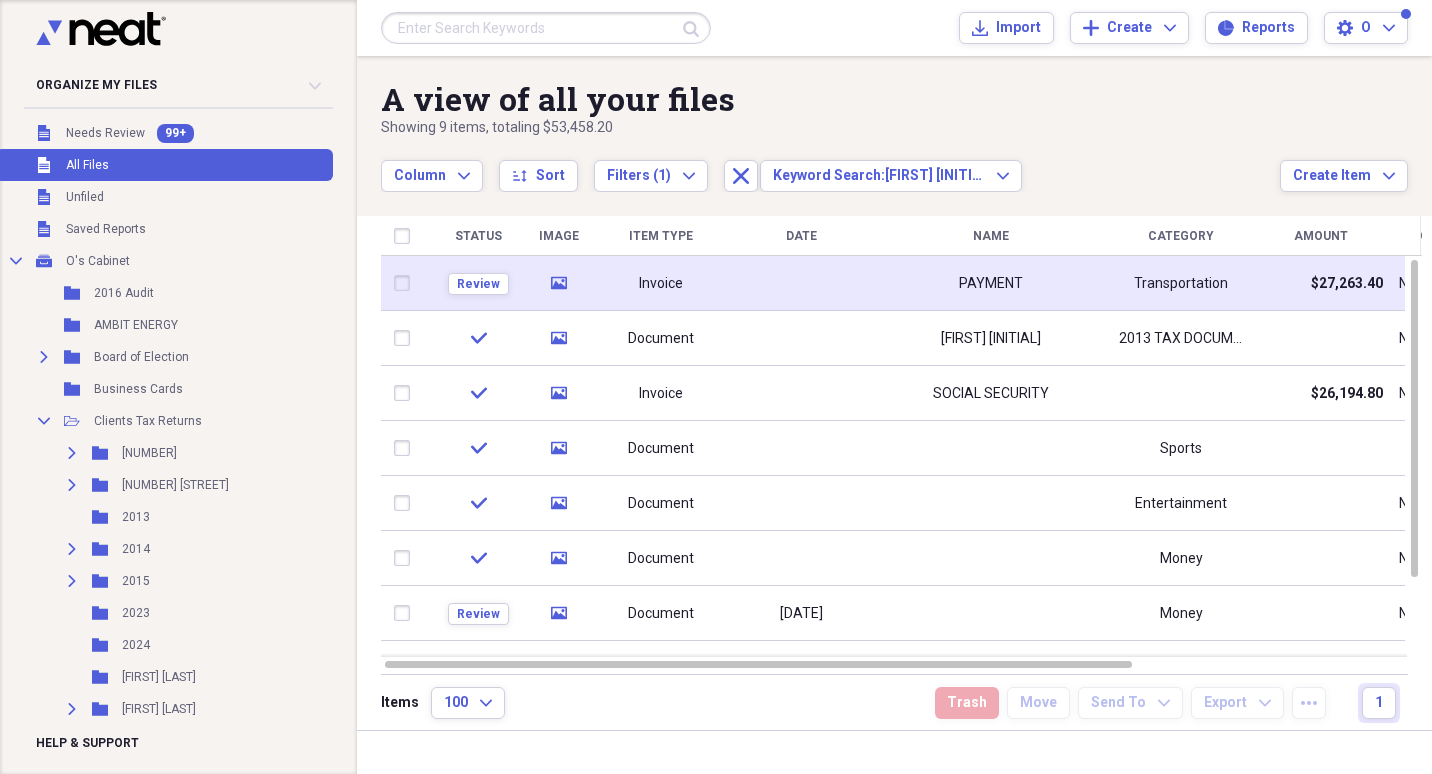 click on "media" at bounding box center (558, 283) 